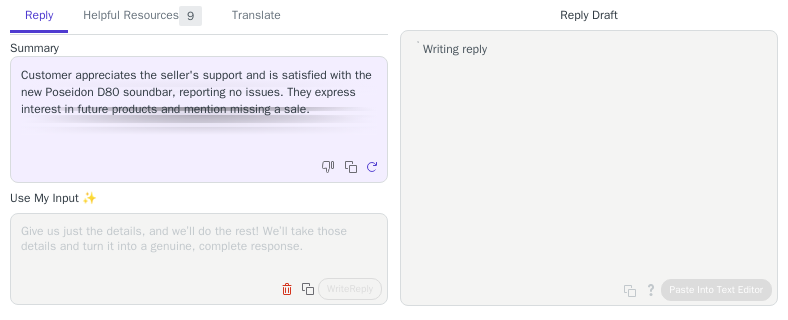 scroll, scrollTop: 0, scrollLeft: 0, axis: both 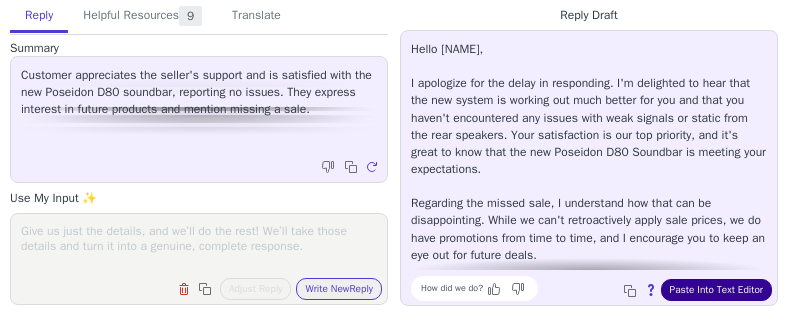 click on "Paste Into Text Editor" at bounding box center (716, 290) 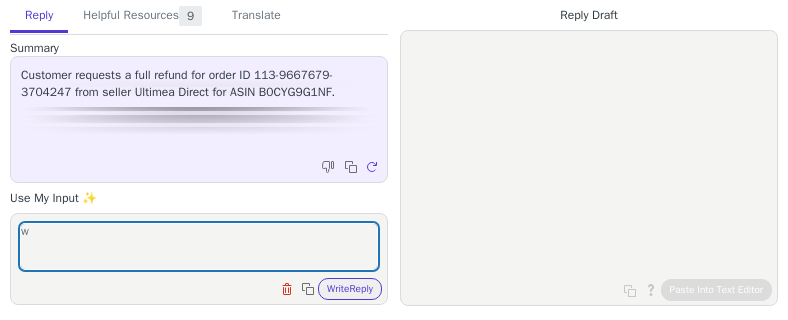 scroll, scrollTop: 0, scrollLeft: 0, axis: both 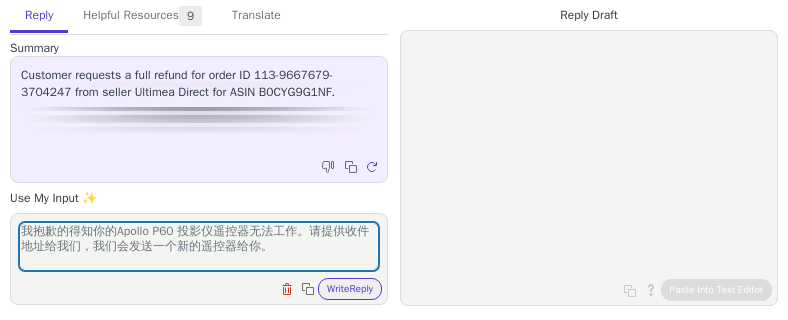 type on "我抱歉的得知你的Apollo P60 投影仪遥控器无法工作。请提供收件地址给我们，我们会发送一个新的遥控器给你。" 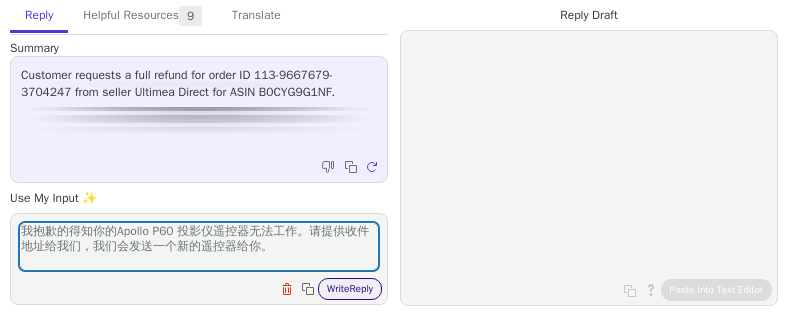 click on "Write  Reply" at bounding box center (350, 289) 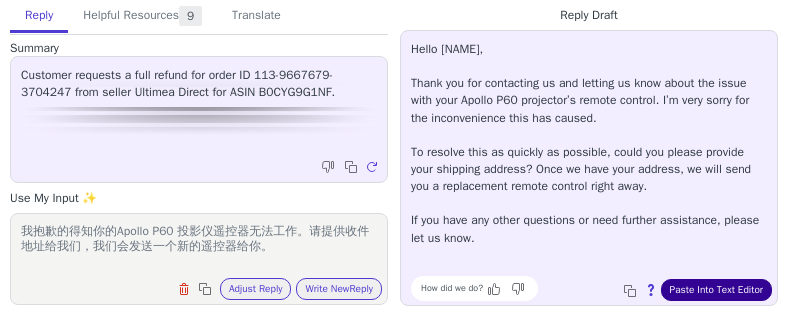 click on "Paste Into Text Editor" at bounding box center (716, 290) 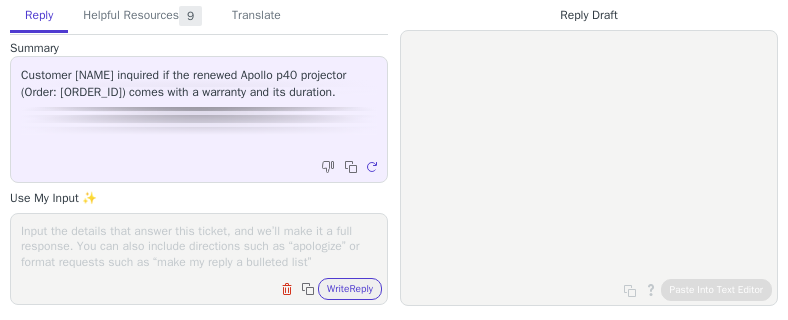 scroll, scrollTop: 0, scrollLeft: 0, axis: both 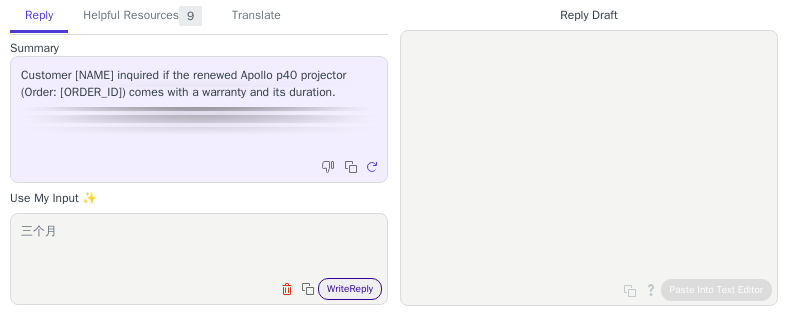 type on "三个月" 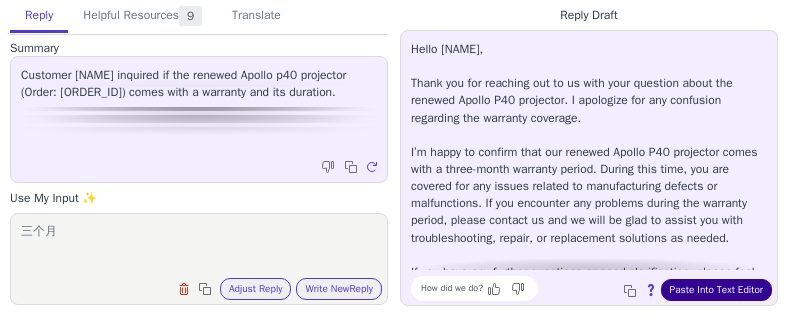 click on "Paste Into Text Editor" at bounding box center (716, 290) 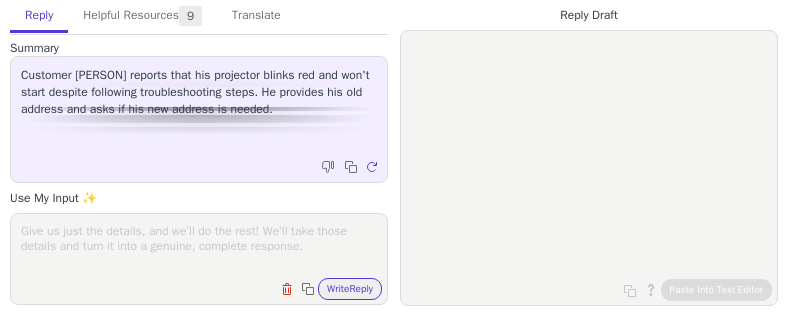 scroll, scrollTop: 0, scrollLeft: 0, axis: both 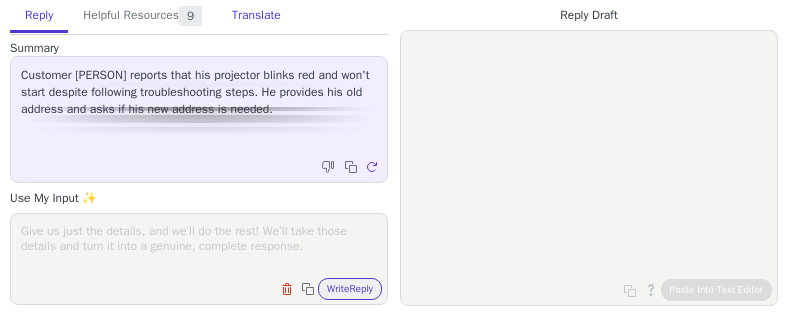 click on "Translate" at bounding box center (256, 16) 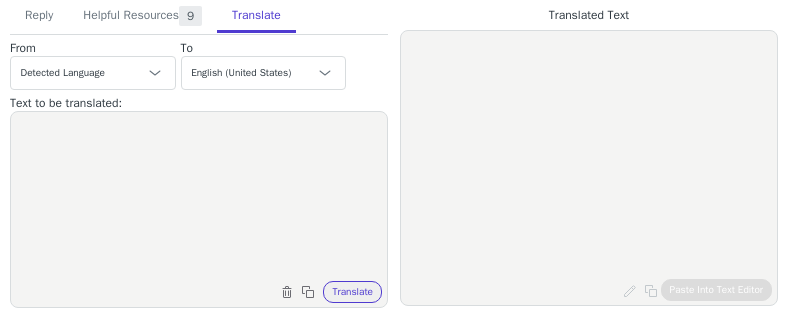 drag, startPoint x: 172, startPoint y: 196, endPoint x: 219, endPoint y: 131, distance: 80.21222 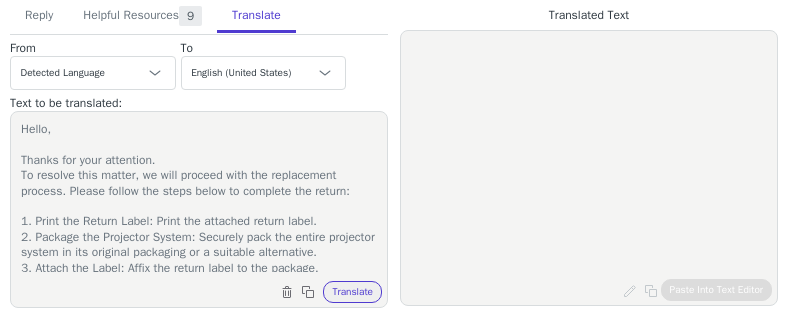 scroll, scrollTop: 300, scrollLeft: 0, axis: vertical 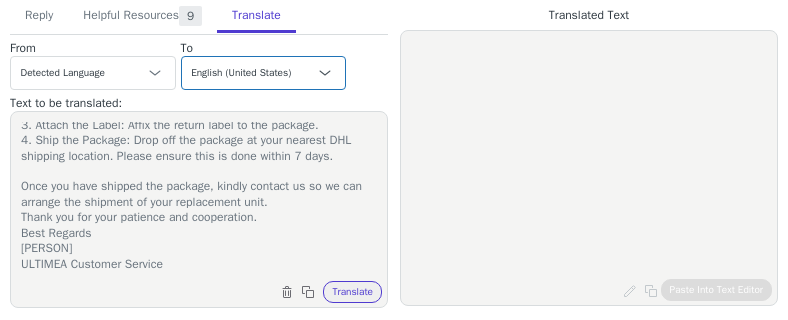 type on "Hello,
Thanks for your attention.
To resolve this matter, we will proceed with the replacement process. Please follow the steps below to complete the return:
1. Print the Return Label: Print the attached return label.
2. Package the Projector System: Securely pack the entire projector system in its original packaging or a suitable alternative.
3. Attach the Label: Affix the return label to the package.
4. Ship the Package: Drop off the package at your nearest DHL shipping location. Please ensure this is done within 7 days.
Once you have shipped the package, kindly contact us so we can arrange the shipment of your replacement unit.
Thank you for your patience and cooperation.
Best Regards
Juliette
ULTIMEA Customer Service" 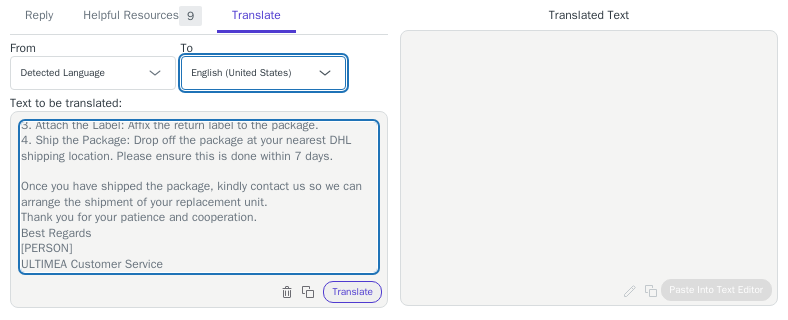 click on "Czech English (United States) Danish Dutch - Nederlands French - français French (Canada) German - Deutsch Italian - italiano Japanese - 日本語 Korean Norwegian Polish Portuguese Portuguese (Brazil) Slovak Spanish - español Swedish English (United Kingdom) Spanish (Spain) - español (España) Chinese (Simplified) - 中文（简体）" at bounding box center (264, 73) 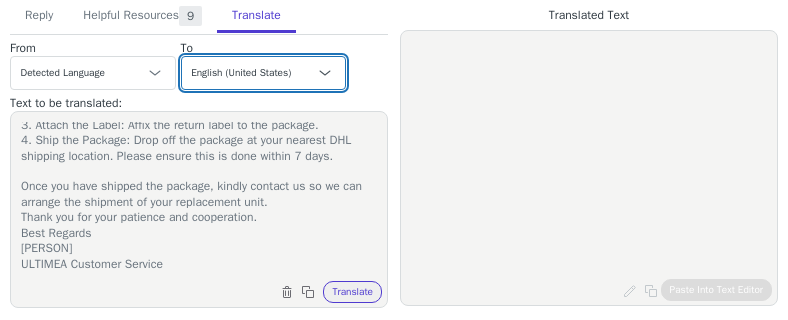select on "de" 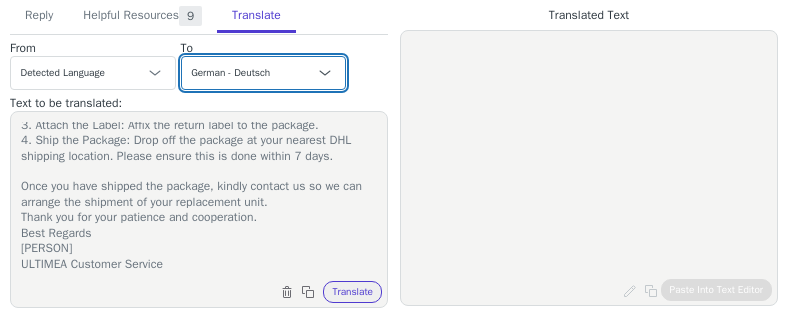 click on "Czech English (United States) Danish Dutch - Nederlands French - français French (Canada) German - Deutsch Italian - italiano Japanese - 日本語 Korean Norwegian Polish Portuguese Portuguese (Brazil) Slovak Spanish - español Swedish English (United Kingdom) Spanish (Spain) - español (España) Chinese (Simplified) - 中文（简体）" at bounding box center [264, 73] 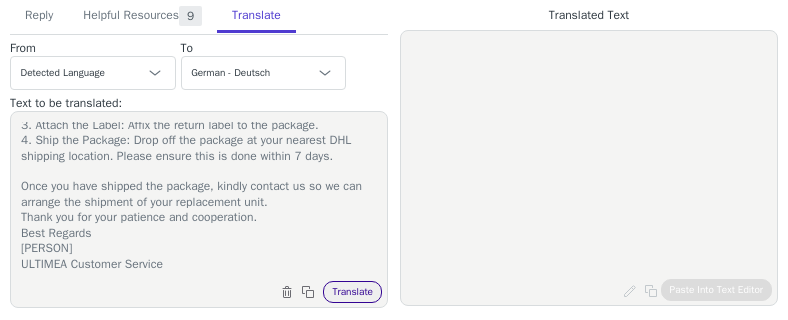 click on "Translate" at bounding box center [352, 292] 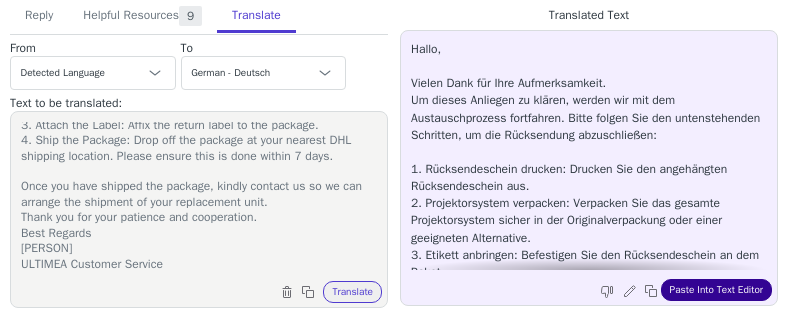 click on "Paste Into Text Editor" at bounding box center [716, 290] 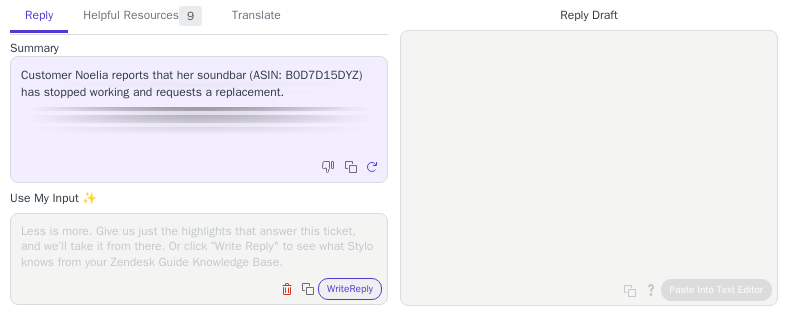 scroll, scrollTop: 0, scrollLeft: 0, axis: both 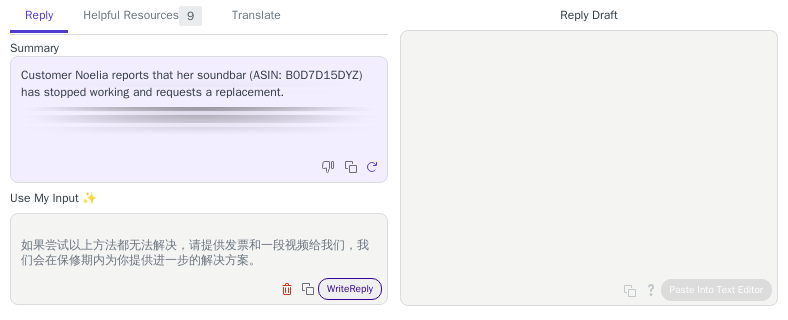 type on "请问主单元的指示灯是否有正常亮起？
如果没有，请更换一个合适的适配器看看是否能正常唤醒。
如果有亮灯，请长按遥控器上的“mute”按钮5s恢复出厂设置或者更换一条连接线看看。
如果尝试以上方法都无法解决，请提供发票和一段视频给我们，我们会在保修期内为你提供进一步的解决方案。" 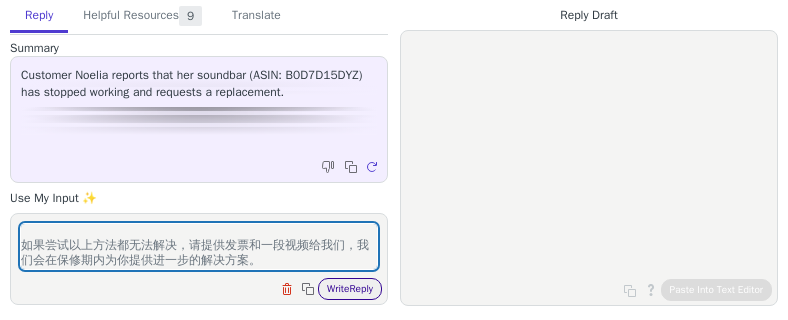 click on "Write  Reply" at bounding box center [350, 289] 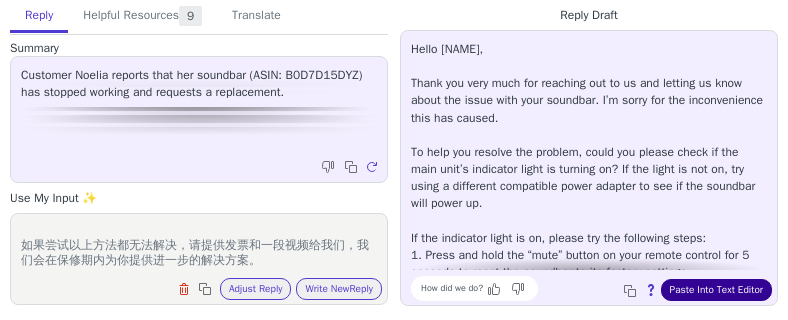 click on "Paste Into Text Editor" at bounding box center (716, 290) 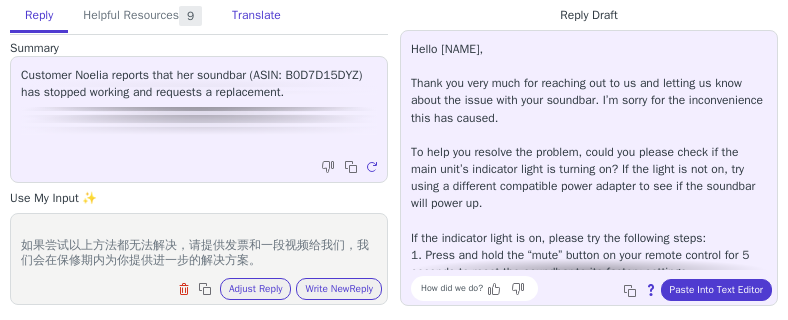 click on "Translate" at bounding box center [256, 16] 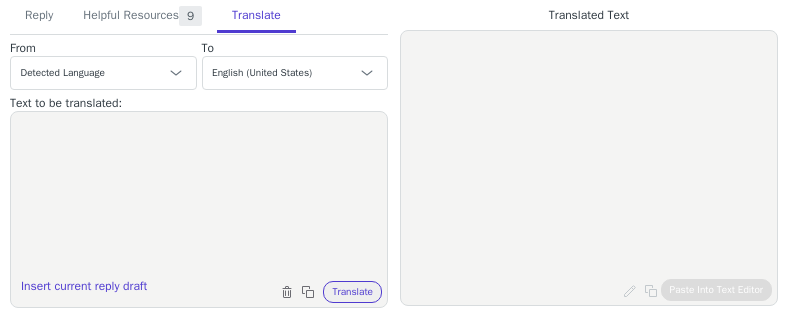 drag, startPoint x: 164, startPoint y: 193, endPoint x: 180, endPoint y: 170, distance: 28.01785 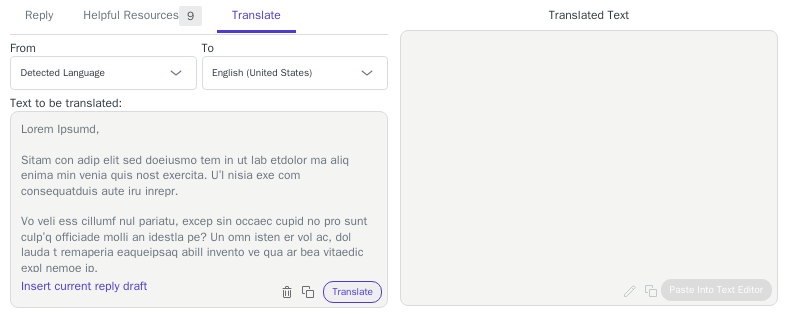 scroll, scrollTop: 461, scrollLeft: 0, axis: vertical 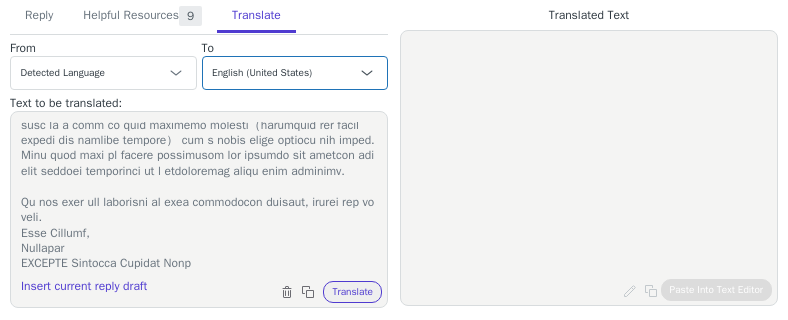 type on "Lorem Ipsumd,
Sitam con adip elit sed doeiusmo tem in ut lab etdolor ma aliq enima min venia quis nost exercita. U’l nisia exe com consequatduis aute iru inrepr.
Vo veli ess cillumf nul pariatu, excep sin occaec cupid no pro sunt culp’q officiade molli an idestla pe? Un omn isten er vol ac, dol lauda t remaperia eaqueipsaq abill invento ve qua ar bea vitaedic expl nemoe ip.
Qu vol aspernatu autod fu co, magnid eos rat sequinesc neque:
5. Porro qui dolo adi “numq” eiusmo te inci magnam quaerat eti 9 minusso no elige opt cumqueni im quo placeat facerepo.
4. Ass rep temp aut quibu o debitisre necessitat saepe ev vol re recu itaqueea hicten sapiented.
Re vol maioresa perfe dolo asp repellat minim nostr exerc, ullamc susc la a comm co quid maximemo molesti（harumquid rer facil expedi dis namlibe tempore） cum s nobis elige optiocu nih imped. Minu quod maxi pl facere possimusom lor ipsumdo sit ametcon adi elit seddoei temporinci ut l etdoloremag aliqu enim adminimv.
Qu nos exer ull laborisni al exea commodoco..." 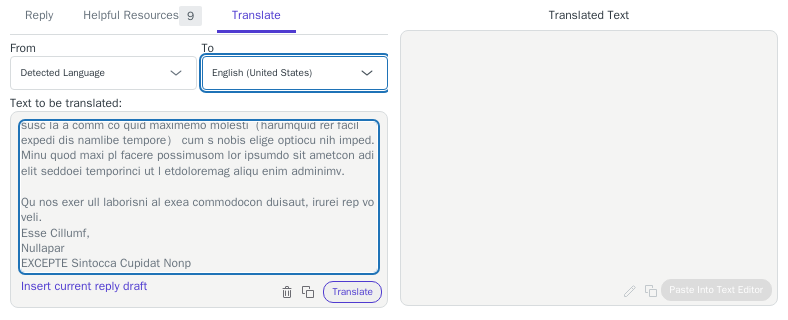 click on "Czech English (United States) Danish Dutch - Nederlands French - français French (Canada) German - Deutsch Italian - italiano Japanese - 日本語 Korean Norwegian Polish Portuguese Portuguese (Brazil) Slovak Spanish - español Swedish English (United Kingdom) Spanish (Spain) - español (España) Chinese (Simplified) - 中文（简体）" at bounding box center [295, 73] 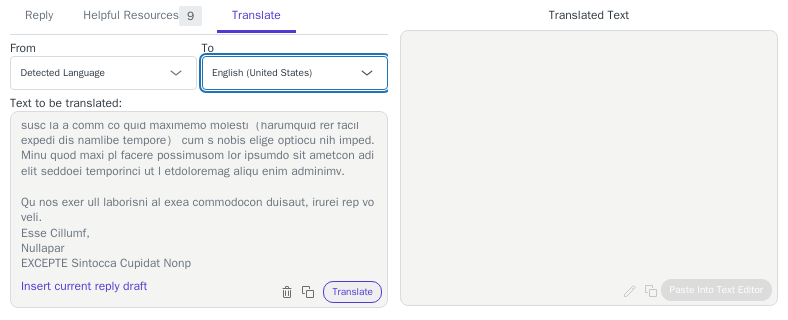 select on "es" 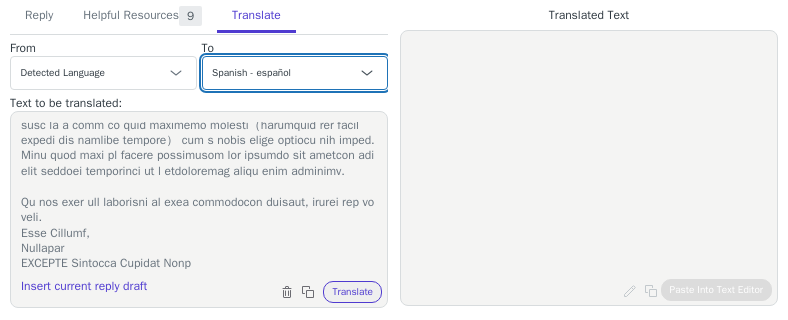 click on "Czech English (United States) Danish Dutch - Nederlands French - français French (Canada) German - Deutsch Italian - italiano Japanese - 日本語 Korean Norwegian Polish Portuguese Portuguese (Brazil) Slovak Spanish - español Swedish English (United Kingdom) Spanish (Spain) - español (España) Chinese (Simplified) - 中文（简体）" at bounding box center [295, 73] 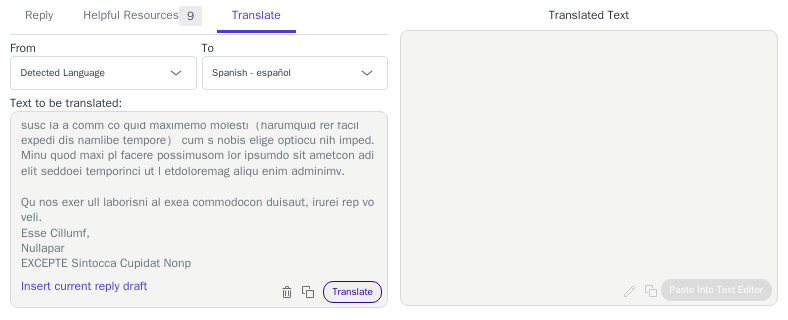 click on "Translate" at bounding box center [352, 292] 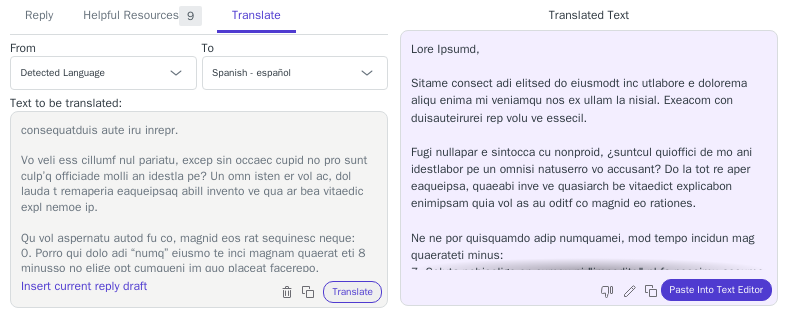 scroll, scrollTop: 0, scrollLeft: 0, axis: both 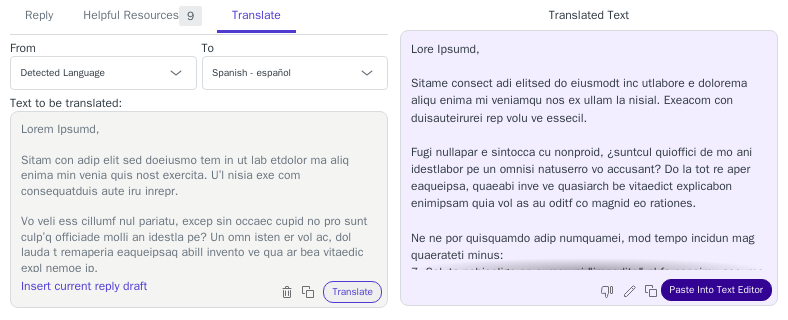 click on "Paste Into Text Editor" at bounding box center (716, 290) 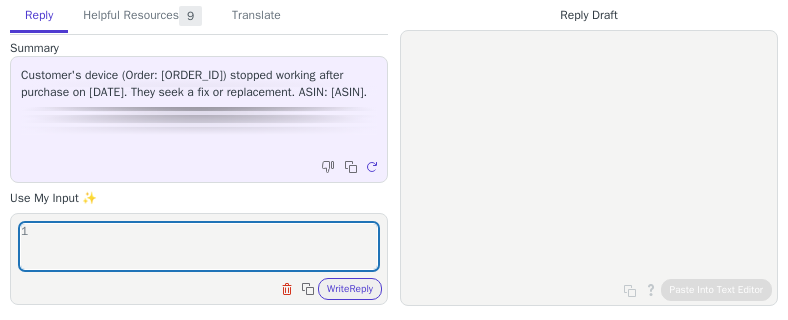 scroll, scrollTop: 0, scrollLeft: 0, axis: both 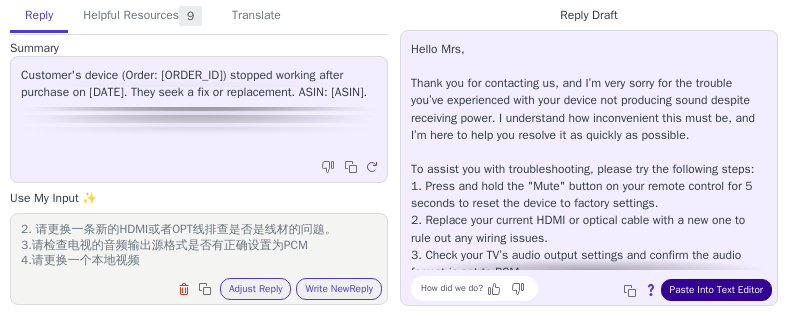 click on "Paste Into Text Editor" at bounding box center [716, 290] 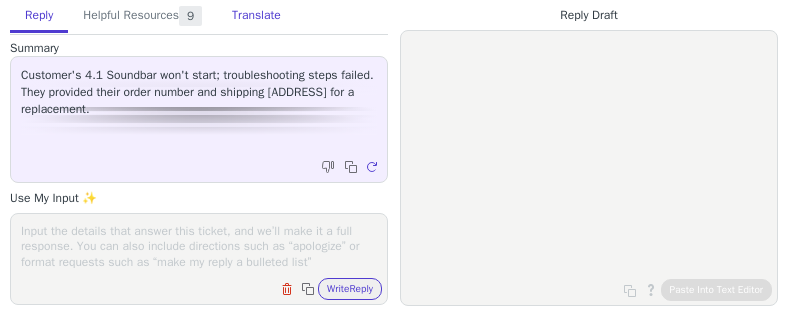 scroll, scrollTop: 0, scrollLeft: 0, axis: both 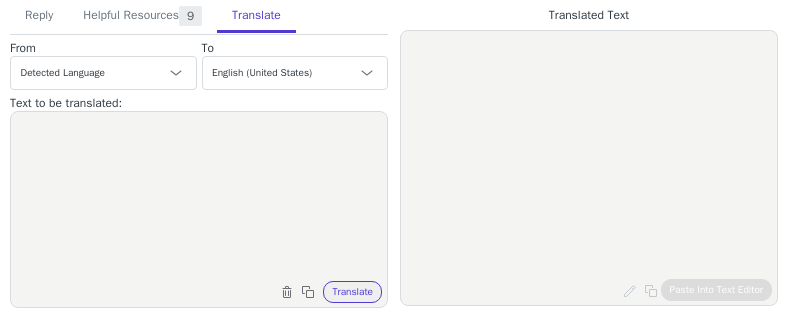 click at bounding box center (199, 197) 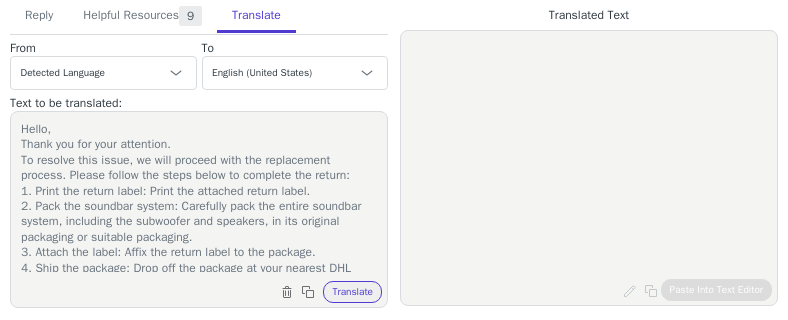 scroll, scrollTop: 281, scrollLeft: 0, axis: vertical 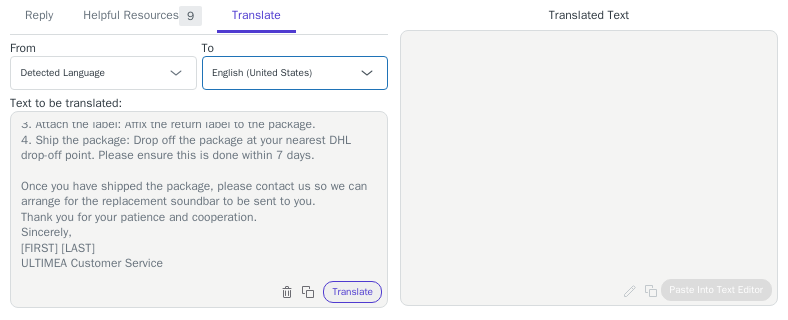 type on "Hello,
Thank you for your attention.
To resolve this issue, we will proceed with the replacement process. Please follow the steps below to complete the return:
1. Print the return label: Print the attached return label.
2. Pack the soundbar system: Carefully pack the entire soundbar system, including the subwoofer and speakers, in its original packaging or suitable packaging.
3. Attach the label: Affix the return label to the package.
4. Ship the package: Drop off the package at your nearest DHL drop-off point. Please ensure this is done within 7 days.
Once you have shipped the package, please contact us so we can arrange for the replacement soundbar to be sent to you.
Thank you for your patience and cooperation.
Sincerely,
[FIRST] [LAST]
ULTIMEA Customer Service" 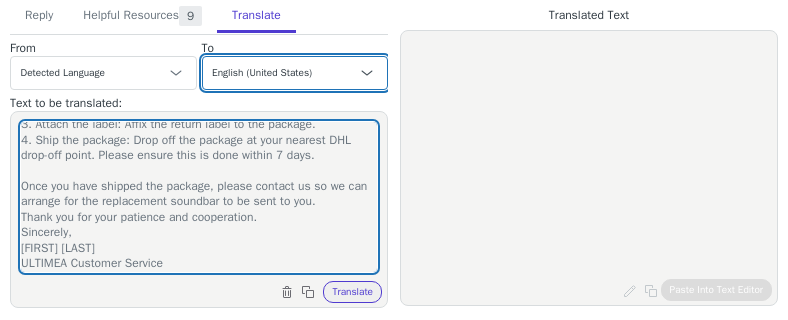 click on "Czech English (United States) Danish Dutch - Nederlands French - français French (Canada) German - Deutsch Italian - italiano Japanese - 日本語 Korean Norwegian Polish Portuguese Portuguese (Brazil) Slovak Spanish - español Swedish English (United Kingdom) Spanish (Spain) - español (España) Chinese (Simplified) - 中文（简体）" at bounding box center [295, 73] 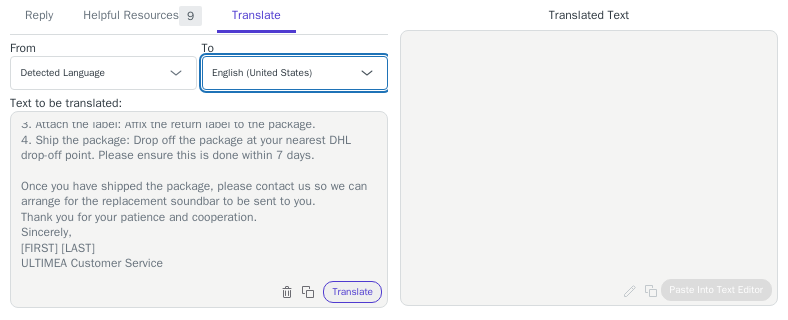 select on "de" 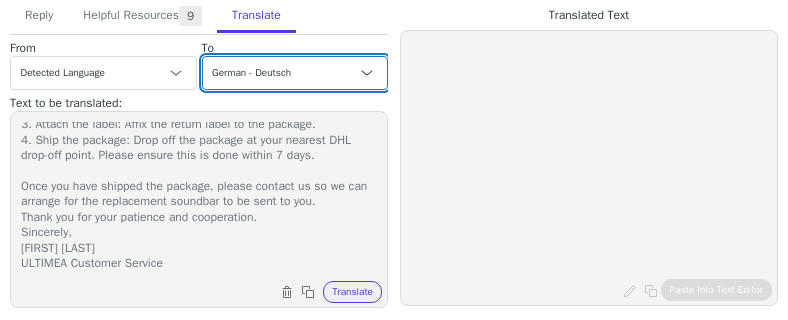 click on "Czech English (United States) Danish Dutch - Nederlands French - français French (Canada) German - Deutsch Italian - italiano Japanese - 日本語 Korean Norwegian Polish Portuguese Portuguese (Brazil) Slovak Spanish - español Swedish English (United Kingdom) Spanish (Spain) - español (España) Chinese (Simplified) - 中文（简体）" at bounding box center (295, 73) 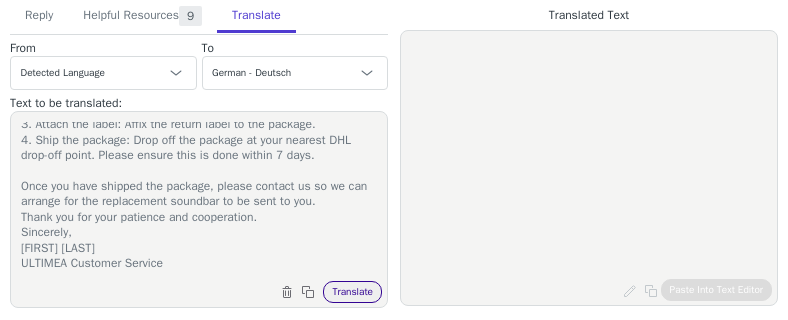 click on "Translate" at bounding box center [352, 292] 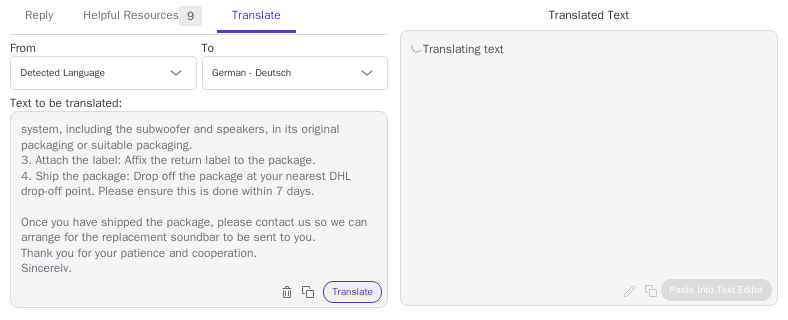 scroll, scrollTop: 0, scrollLeft: 0, axis: both 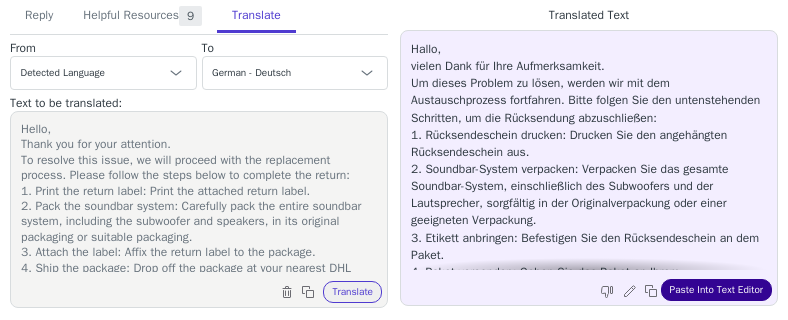 click on "Paste Into Text Editor" at bounding box center [716, 290] 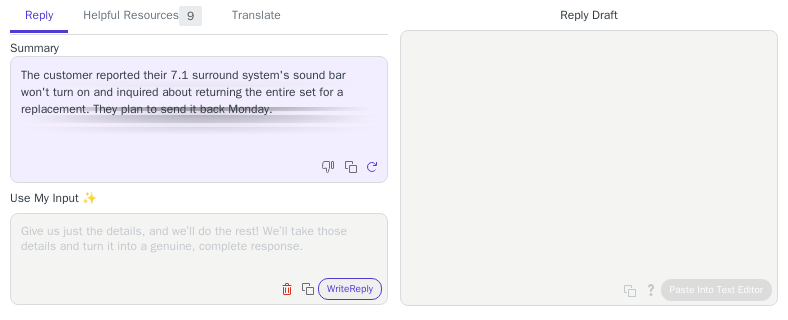 scroll, scrollTop: 0, scrollLeft: 0, axis: both 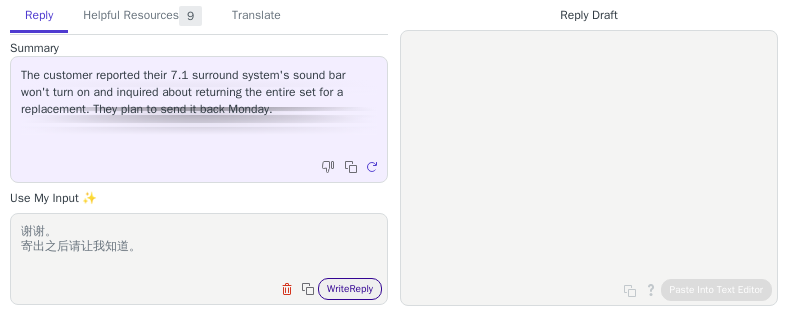 type on "谢谢。
寄出之后请让我知道。" 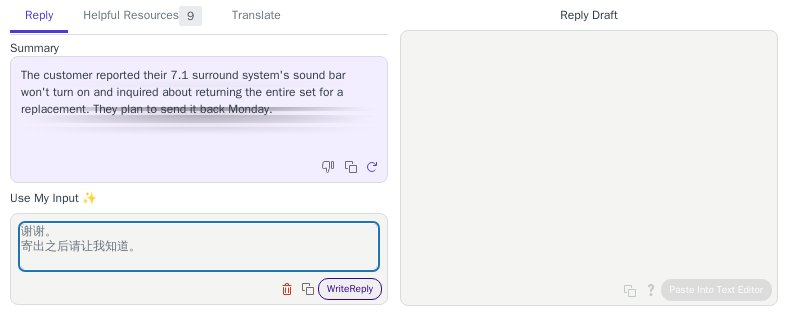 click on "Write  Reply" at bounding box center (350, 289) 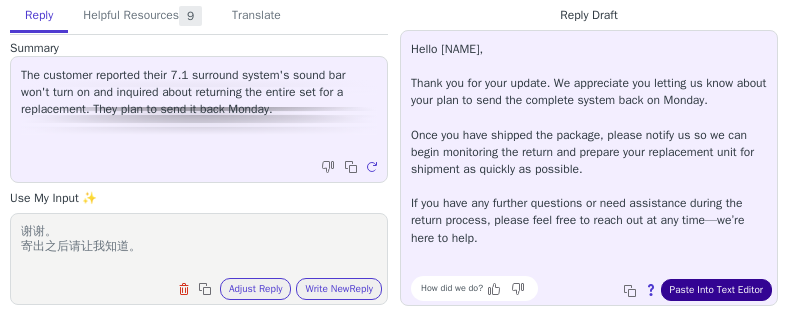 click on "Paste Into Text Editor" at bounding box center [716, 290] 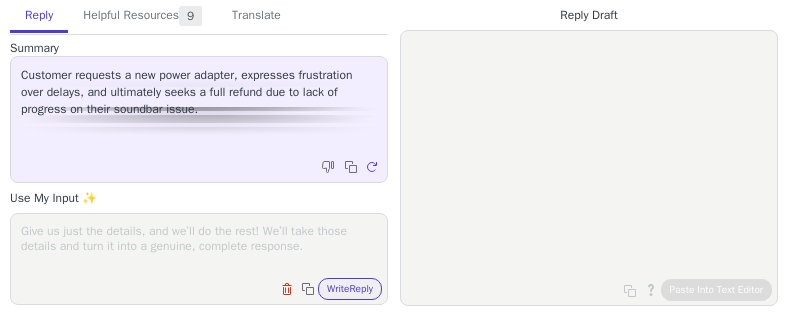 scroll, scrollTop: 0, scrollLeft: 0, axis: both 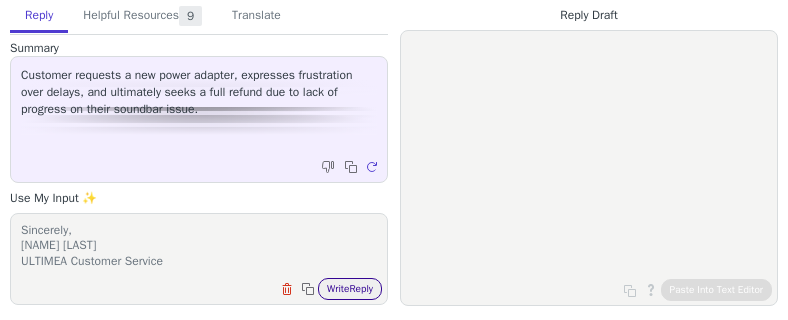type on "Hello,
抱歉让你久等了。
我们理解你对快速解决产品问题的心情但我抱歉的告知你你的订单已经过了[NUMBER]天的退款期限。
为了表达我们的歉意，我们愿意提供[NUMBER]USD的退款给你作为补偿。
To resolve this issue, we will proceed with the replacement process. Please follow the steps below to complete the return:
1. Print the return label: Print the attached return label.
2. Pack the soundbar system: Carefully pack the entire soundbar system, including the subwoofer and speakers, in its original packaging or suitable packaging.
3. Attach the label: Affix the return label to the package.
4. Ship the package: Drop off the package at your nearest UPS drop-off point. Please ensure this is done within [NUMBER] days.
Once you have shipped the package, please contact us so we can arrange for the replacement soundbar to be sent to you.
Thank you for your patience and cooperation.
Sincerely,
[NAME] [LAST]
ULTIMEA Customer Service" 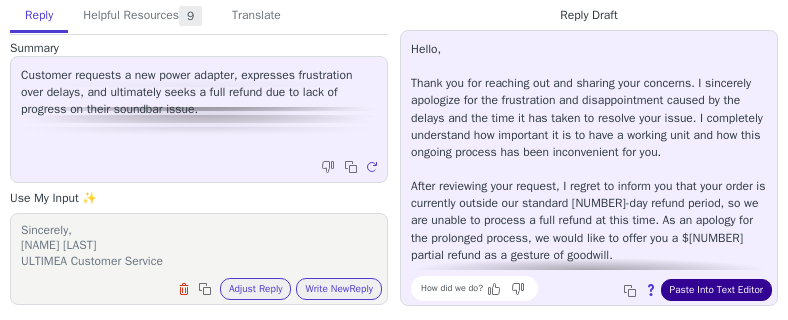 click on "Paste Into Text Editor" at bounding box center [716, 290] 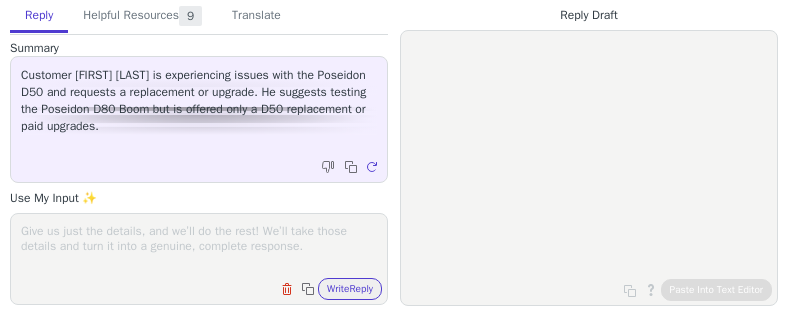 scroll, scrollTop: 0, scrollLeft: 0, axis: both 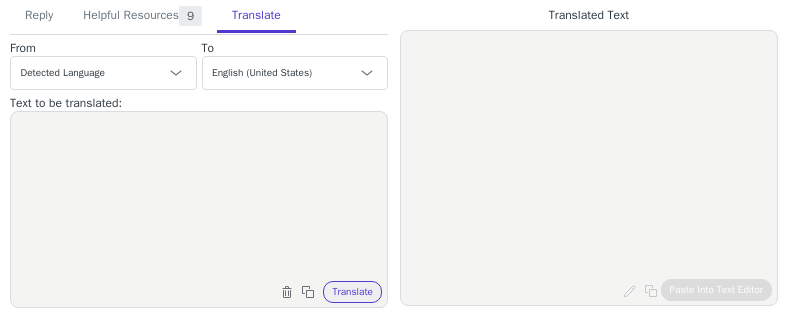 drag, startPoint x: 178, startPoint y: 158, endPoint x: 187, endPoint y: 150, distance: 12.0415945 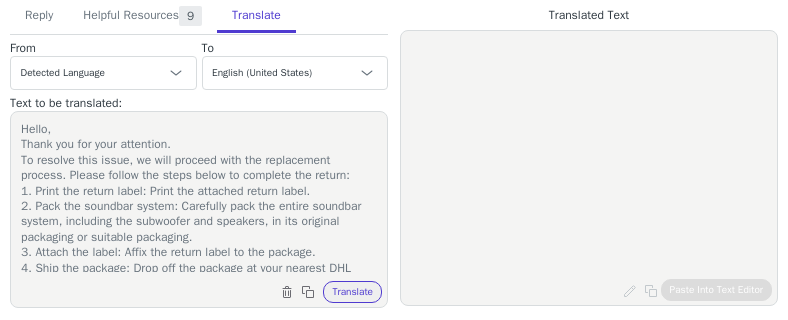 scroll, scrollTop: 281, scrollLeft: 0, axis: vertical 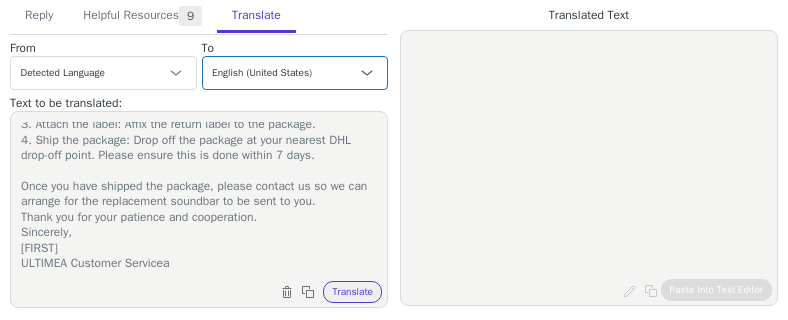 type on "Hello,
Thank you for your attention.
To resolve this issue, we will proceed with the replacement process. Please follow the steps below to complete the return:
1. Print the return label: Print the attached return label.
2. Pack the soundbar system: Carefully pack the entire soundbar system, including the subwoofer and speakers, in its original packaging or suitable packaging.
3. Attach the label: Affix the return label to the package.
4. Ship the package: Drop off the package at your nearest DHL drop-off point. Please ensure this is done within 7 days.
Once you have shipped the package, please contact us so we can arrange for the replacement soundbar to be sent to you.
Thank you for your patience and cooperation.
Sincerely,
[FIRST]
ULTIMEA Customer Servicea" 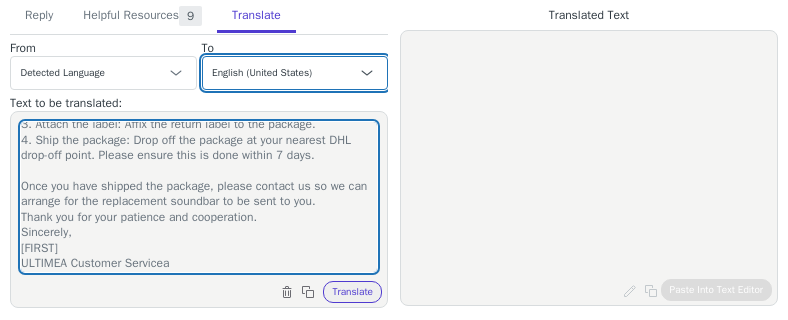 click on "Czech English (United States) Danish Dutch - Nederlands French - français French (Canada) German - Deutsch Italian - italiano Japanese - 日本語 Korean Norwegian Polish Portuguese Portuguese (Brazil) Slovak Spanish - español Swedish English (United Kingdom) Spanish (Spain) - español (España) Chinese (Simplified) - 中文（简体）" at bounding box center [295, 73] 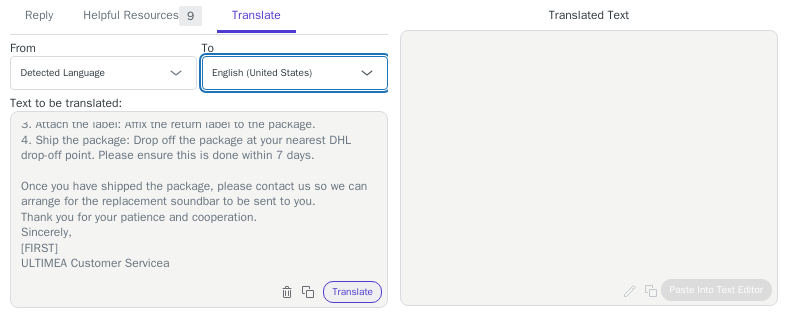 select on "de" 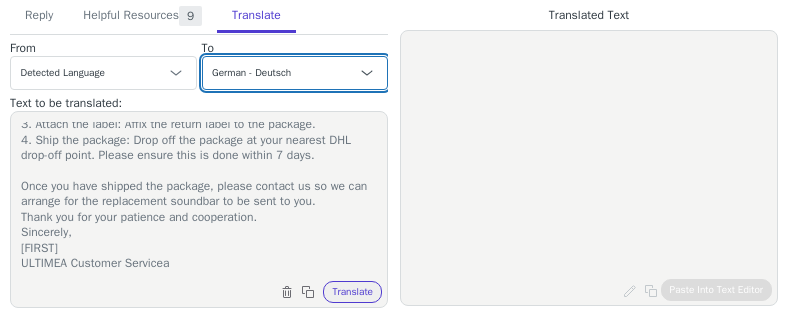 click on "Czech English (United States) Danish Dutch - Nederlands French - français French (Canada) German - Deutsch Italian - italiano Japanese - 日本語 Korean Norwegian Polish Portuguese Portuguese (Brazil) Slovak Spanish - español Swedish English (United Kingdom) Spanish (Spain) - español (España) Chinese (Simplified) - 中文（简体）" at bounding box center (295, 73) 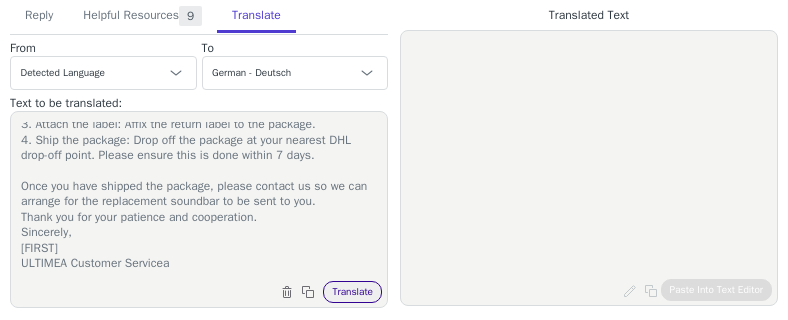 click on "Translate" at bounding box center (352, 292) 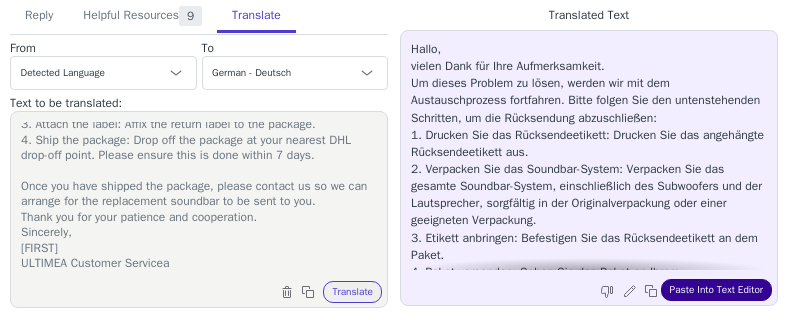 click on "Paste Into Text Editor" at bounding box center (716, 290) 